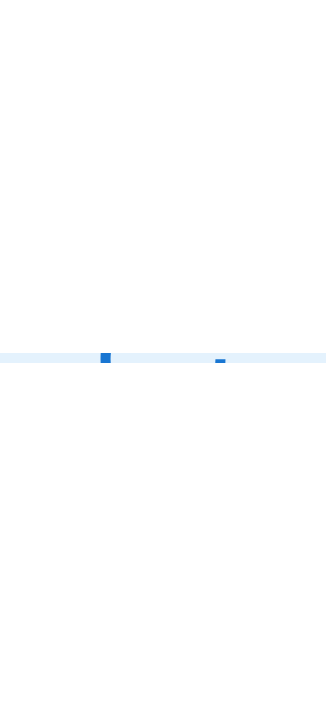 scroll, scrollTop: 0, scrollLeft: 0, axis: both 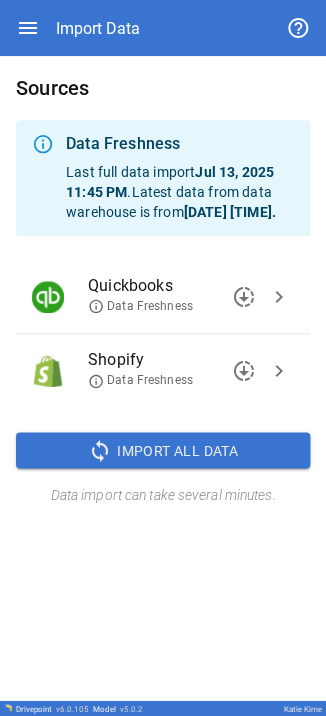 click on "chevron_right" at bounding box center (279, 371) 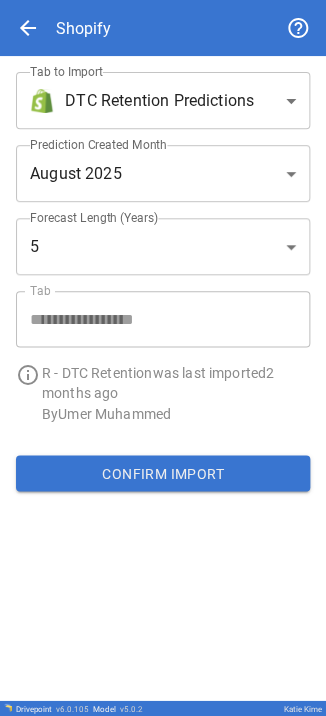 click on "**********" at bounding box center (163, 358) 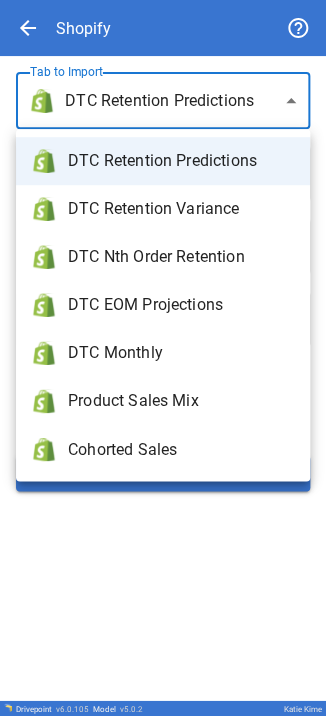 click on "Product Sales Mix" at bounding box center [163, 401] 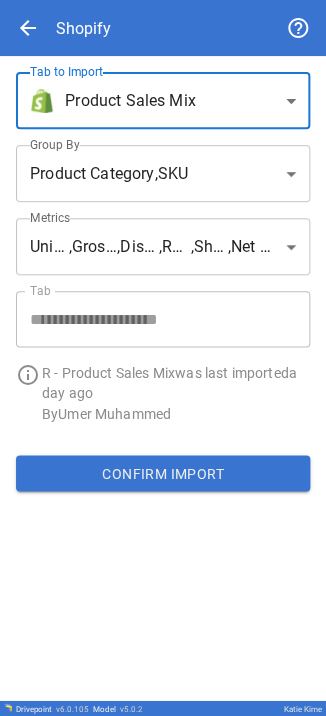 click on "**********" at bounding box center [163, 358] 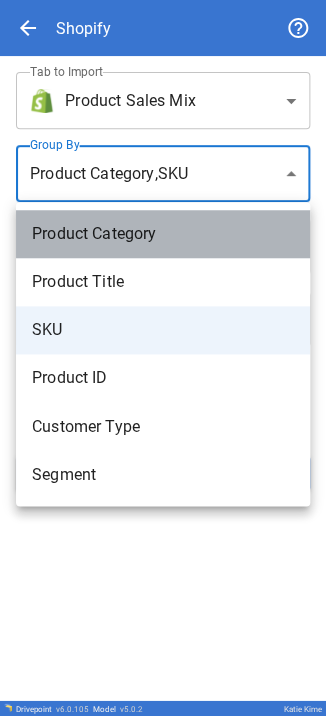 click on "Product Category" at bounding box center (163, 234) 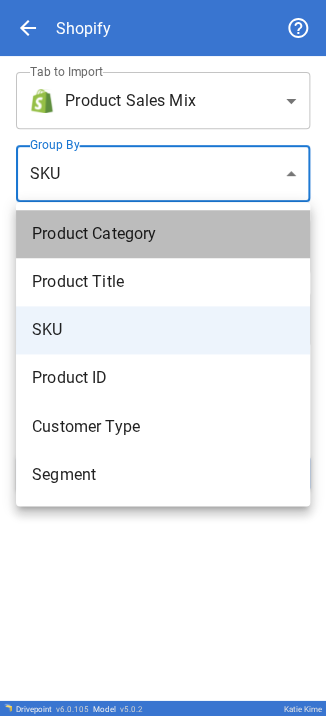 click on "Product Category" at bounding box center [163, 234] 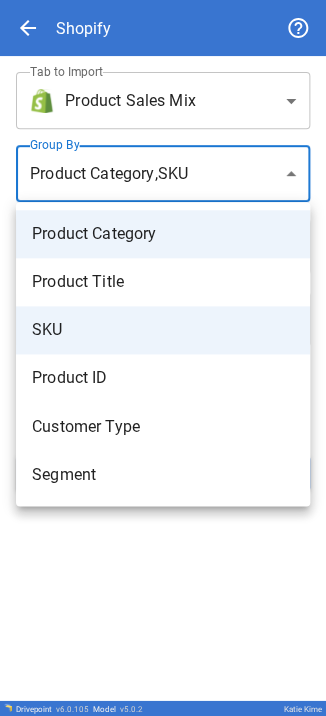 type 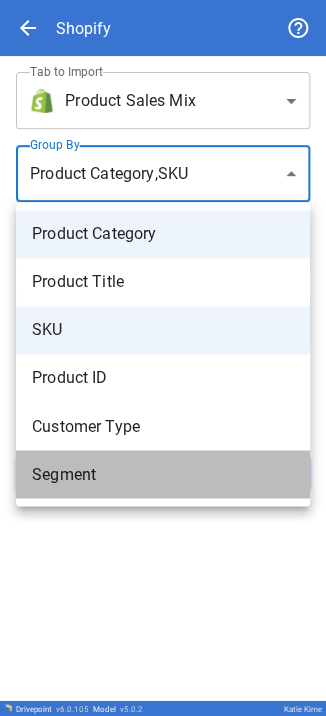 click on "Segment" at bounding box center (163, 474) 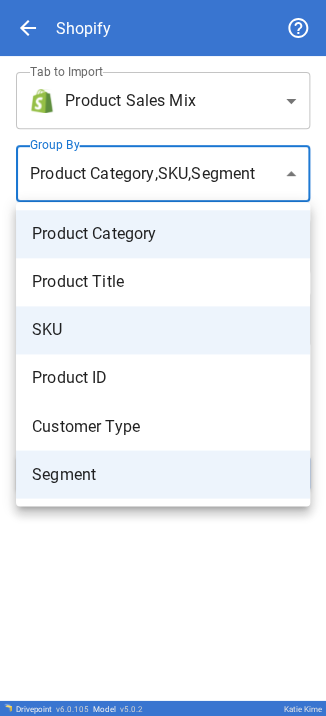 click at bounding box center (163, 358) 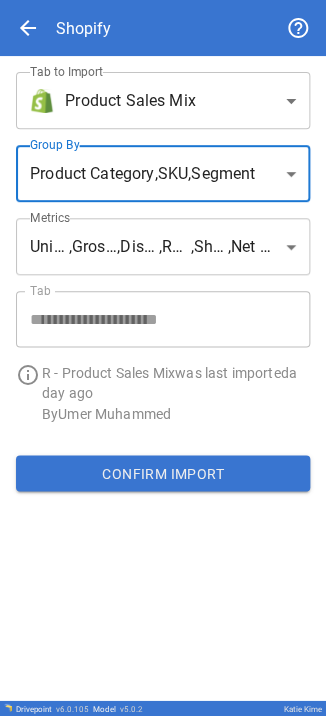 click on "**********" at bounding box center (163, 358) 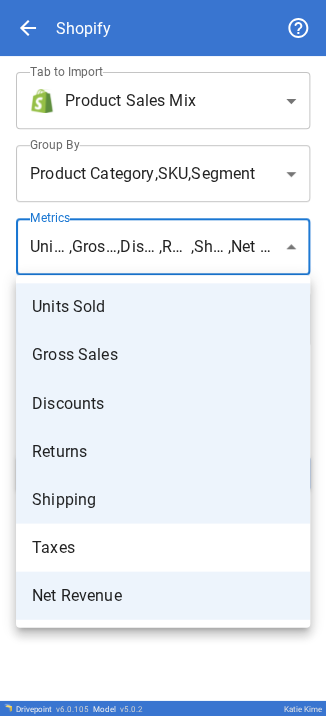 click at bounding box center [163, 358] 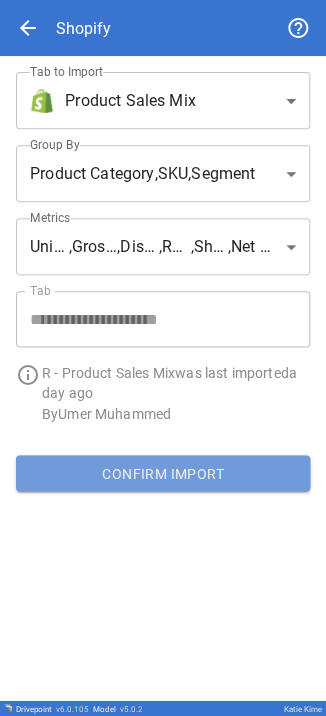 click on "Confirm Import" at bounding box center (163, 473) 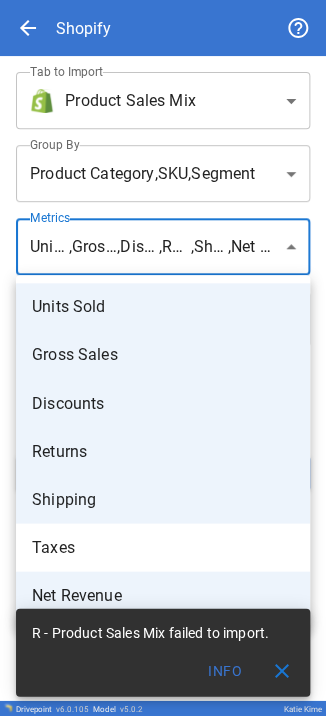 click on "**********" at bounding box center (163, 358) 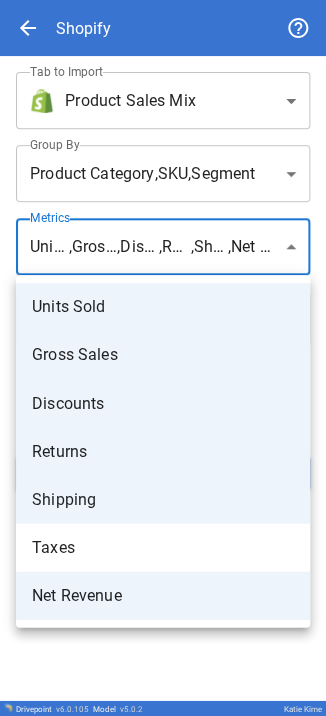 click at bounding box center [163, 358] 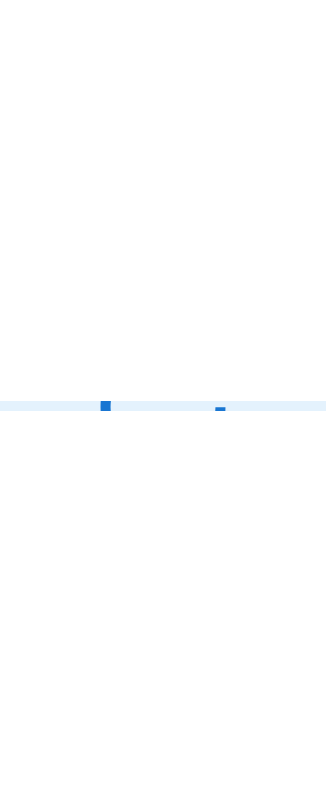 scroll, scrollTop: 0, scrollLeft: 0, axis: both 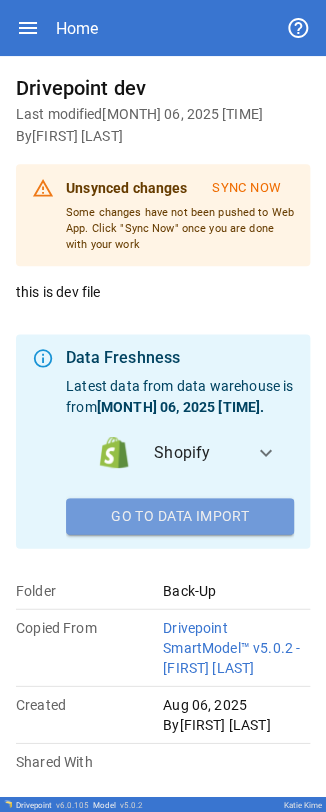 click on "Shopify expand_more grid_on R - Product Sales Mix Imported 3 hours ago. Imported by [FIRST] [LAST] Go To Data Import" at bounding box center [180, 475] 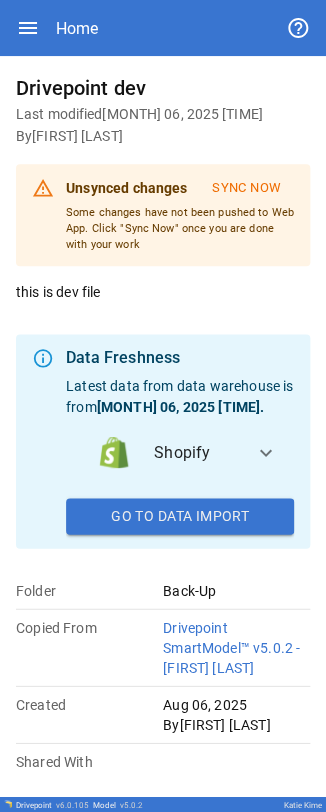 scroll, scrollTop: 13, scrollLeft: 0, axis: vertical 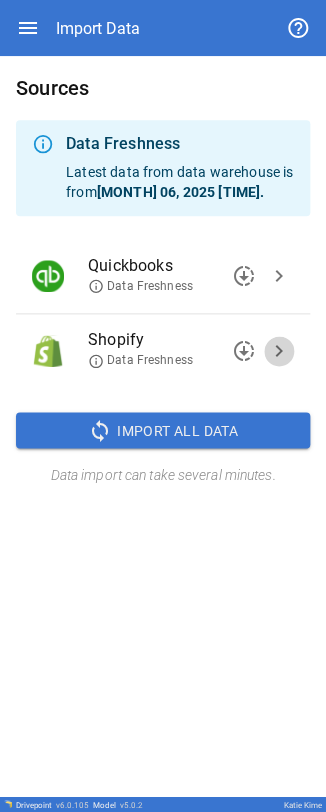 click on "chevron_right" at bounding box center (279, 351) 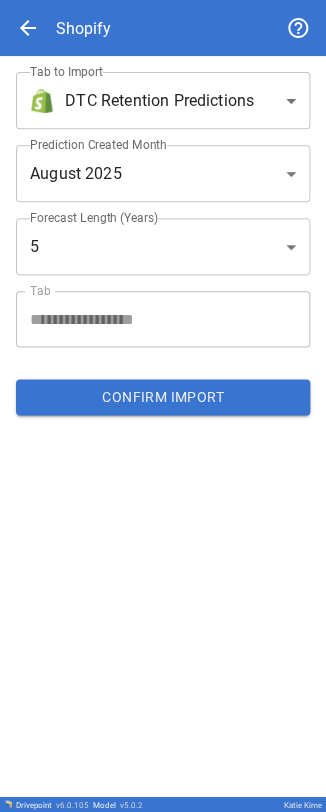 click on "**********" at bounding box center [155, 201] 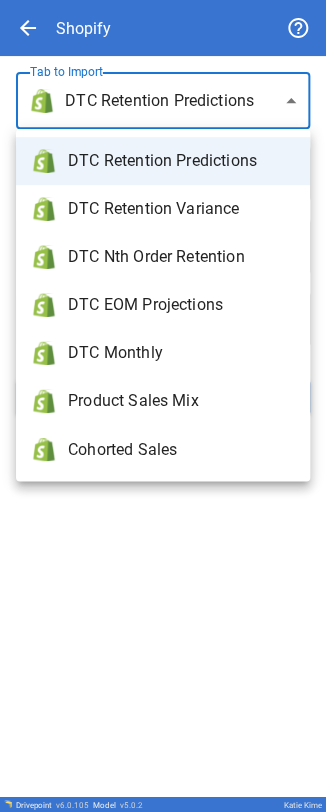 click at bounding box center [163, 406] 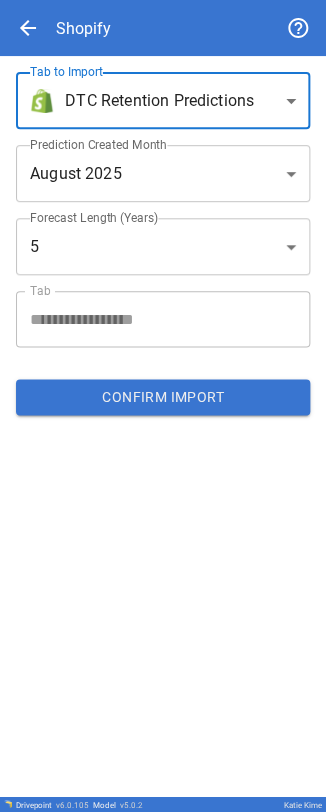 click on "**********" at bounding box center (163, 406) 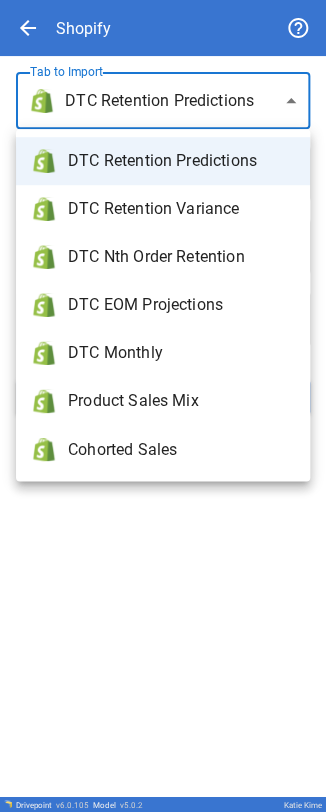 click on "Product Sales Mix" at bounding box center [181, 401] 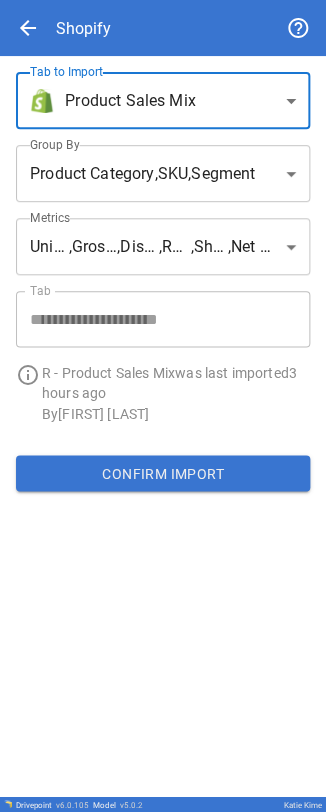 click on "**********" at bounding box center (163, 406) 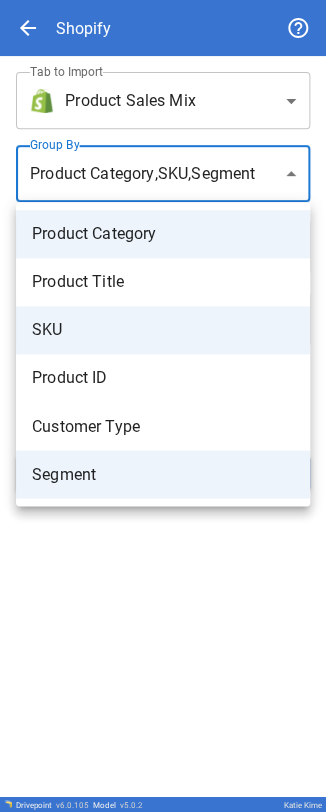 click at bounding box center (163, 406) 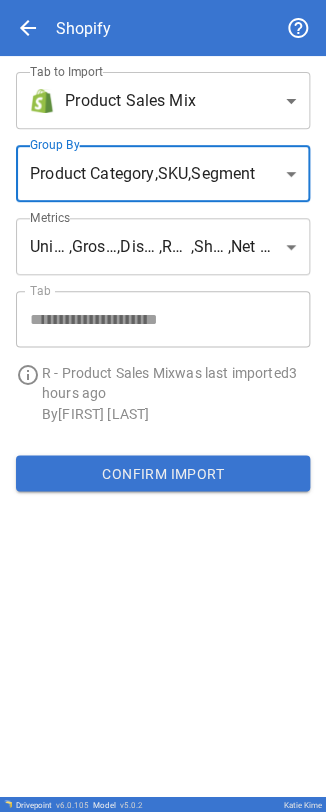 click on "**********" at bounding box center (163, 406) 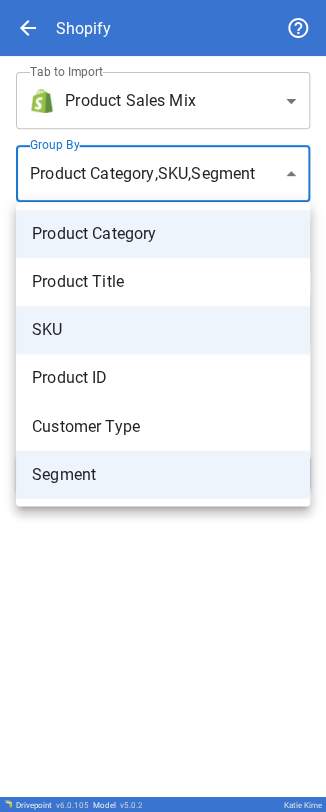 click at bounding box center [163, 406] 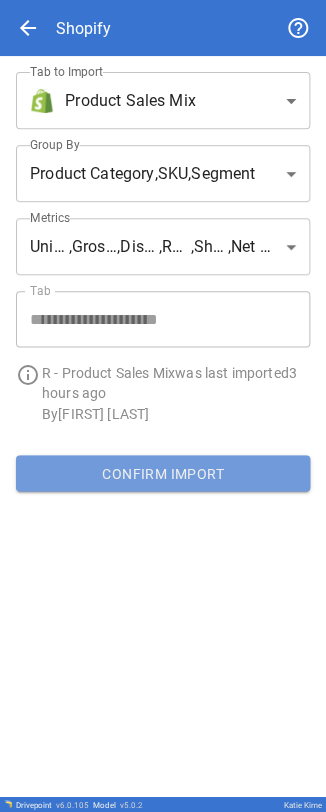 click on "Confirm Import" at bounding box center [163, 473] 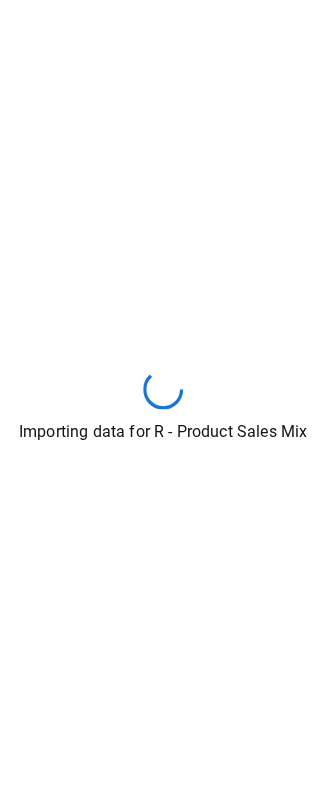 type 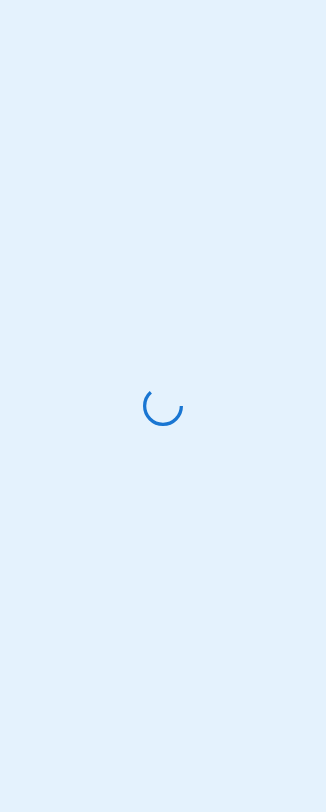 scroll, scrollTop: 0, scrollLeft: 0, axis: both 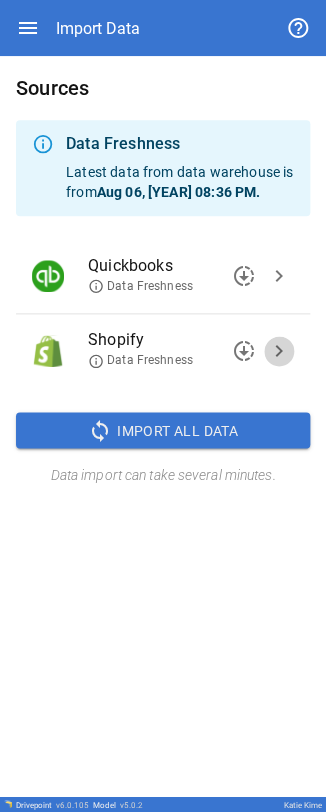 click on "chevron_right" at bounding box center (279, 351) 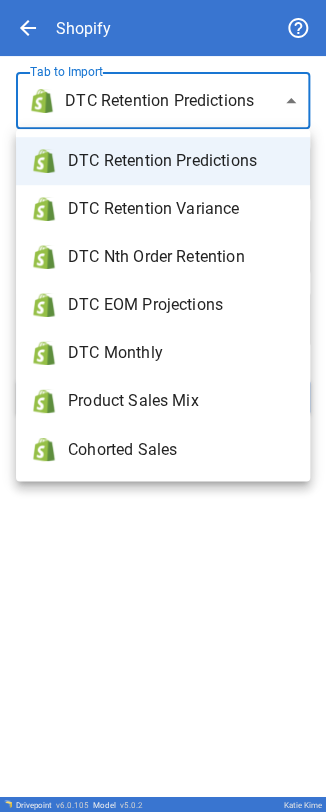 click on "**********" at bounding box center [163, 406] 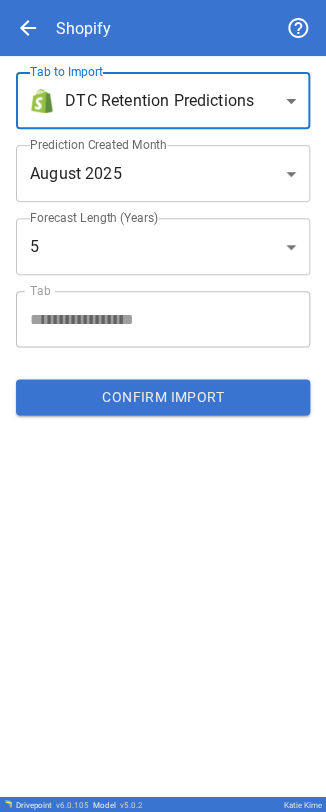 click on "**********" at bounding box center [163, 406] 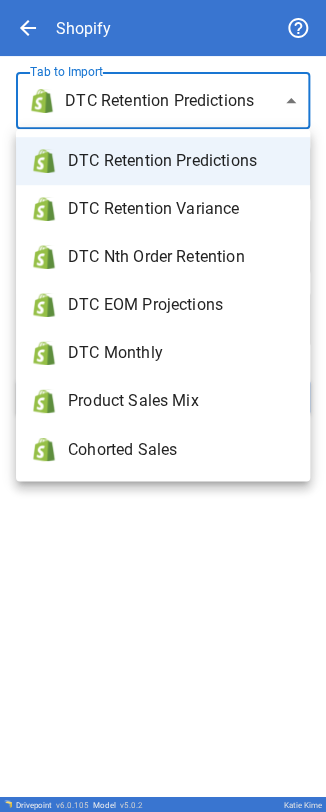 click at bounding box center [163, 406] 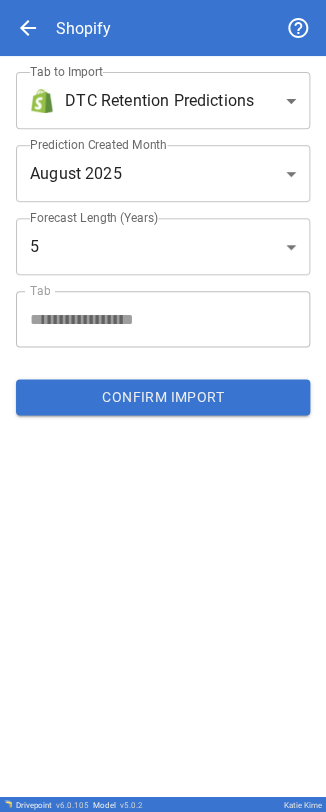 click on "**********" at bounding box center (163, 406) 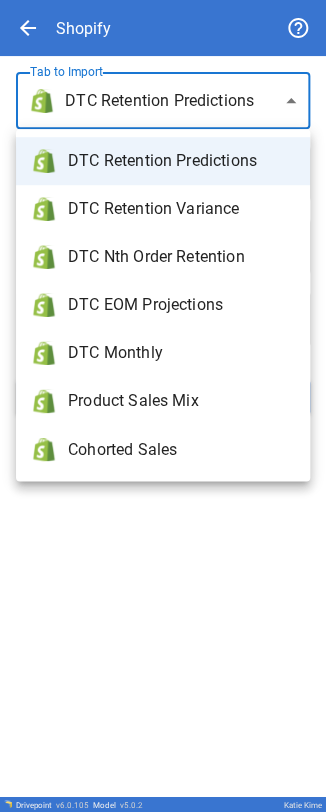 click on "Product Sales Mix" at bounding box center (181, 401) 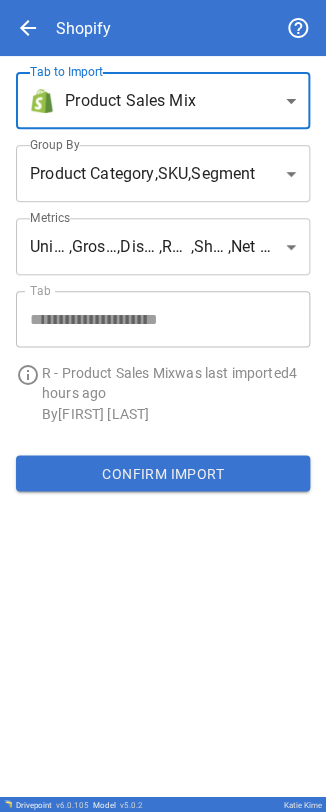 click on "**********" at bounding box center (163, 406) 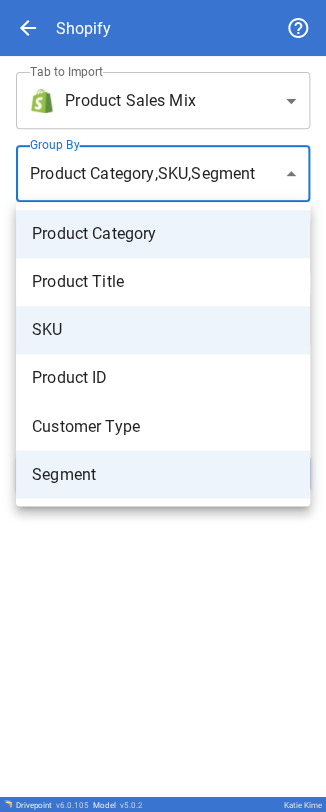 click at bounding box center (163, 406) 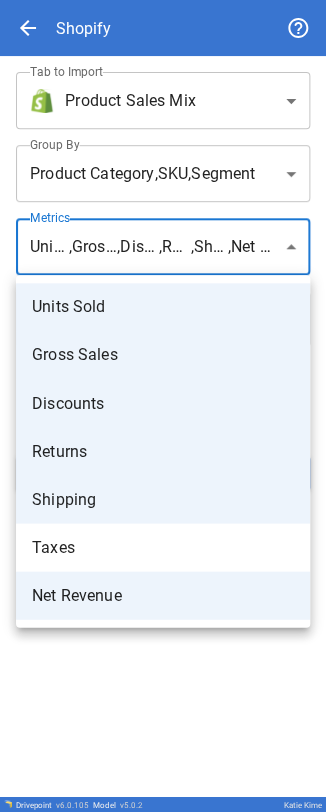 click on "**********" at bounding box center (163, 406) 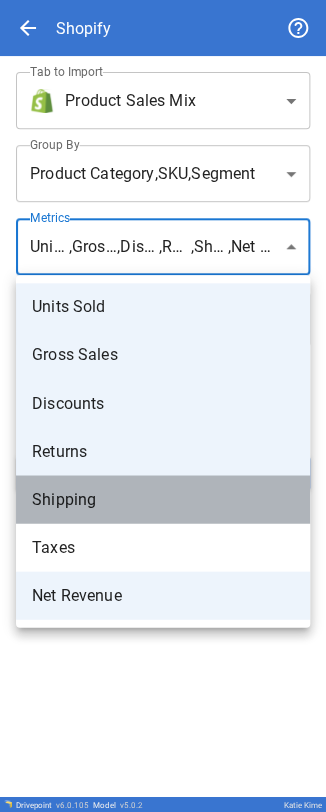click on "Shipping" at bounding box center (163, 499) 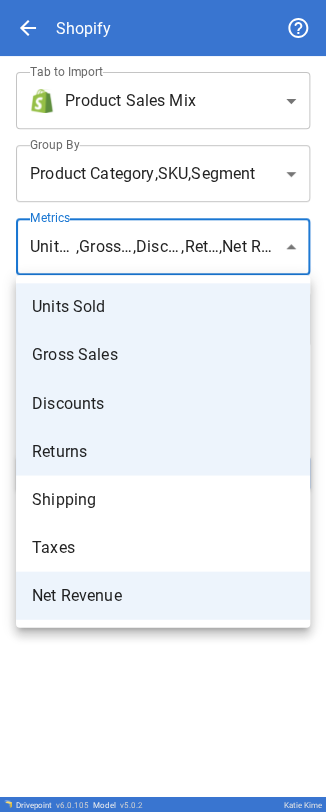 drag, startPoint x: 115, startPoint y: 605, endPoint x: 130, endPoint y: 220, distance: 385.29208 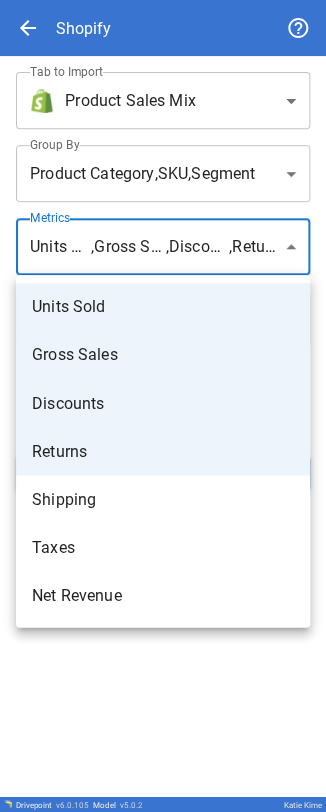 click on "Net Revenue" at bounding box center [163, 595] 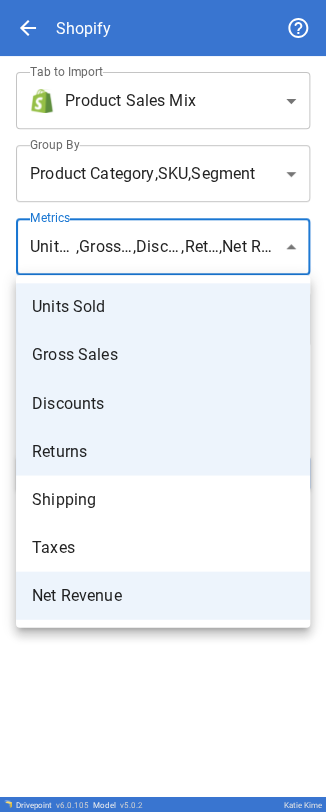click on "Net Revenue" at bounding box center [163, 595] 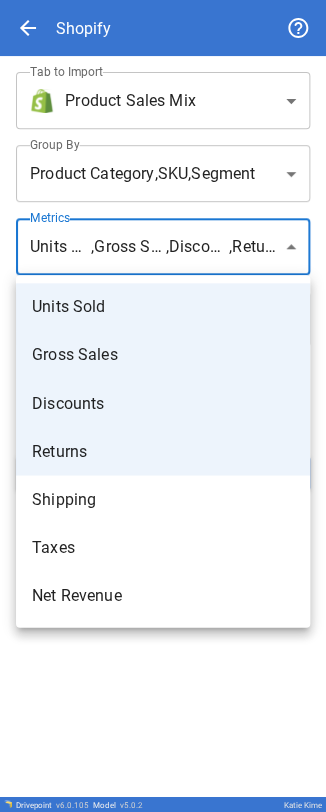 drag, startPoint x: 97, startPoint y: 659, endPoint x: 96, endPoint y: 643, distance: 16.03122 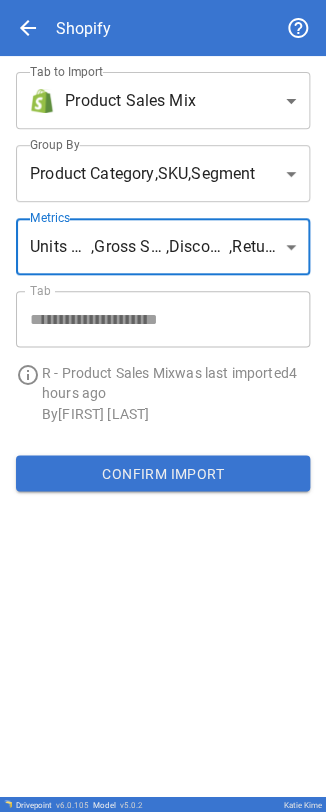 click on "Confirm Import" at bounding box center (163, 473) 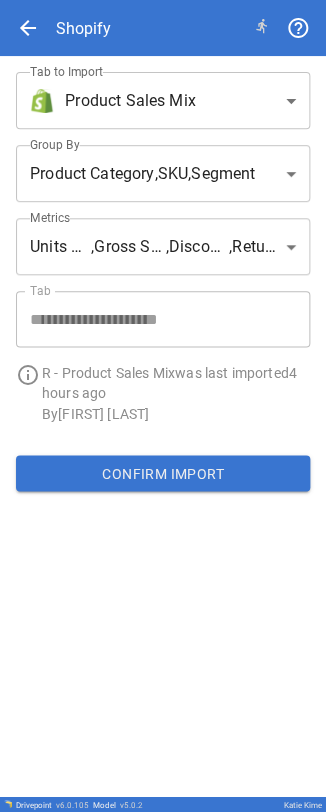 click on "**********" at bounding box center (163, 426) 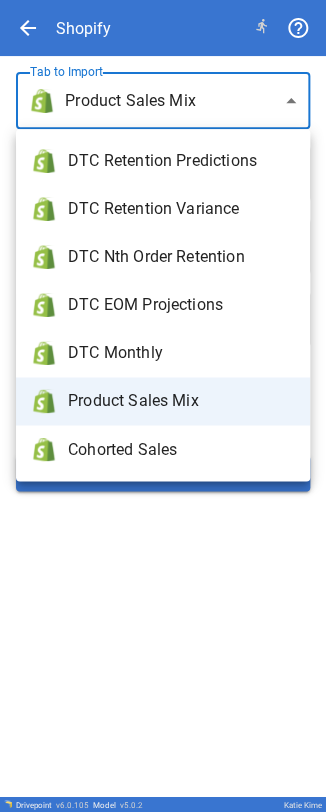 click at bounding box center (163, 406) 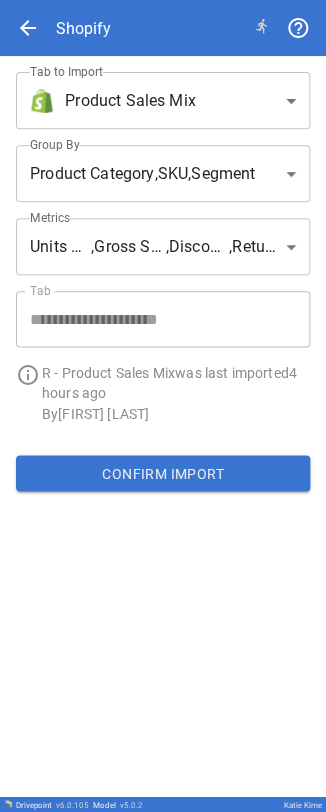 click on "**********" at bounding box center (163, 406) 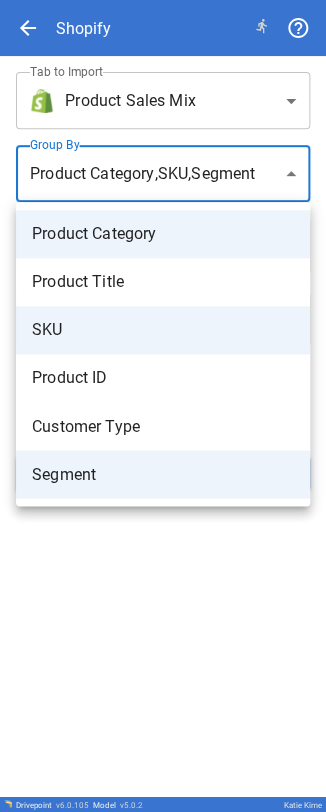 click at bounding box center [163, 406] 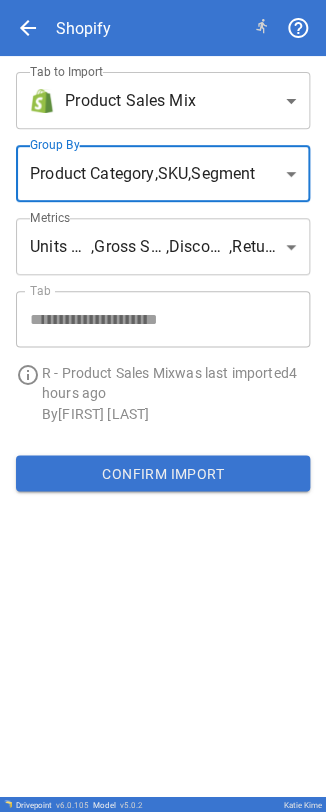 click on "**********" at bounding box center [163, 406] 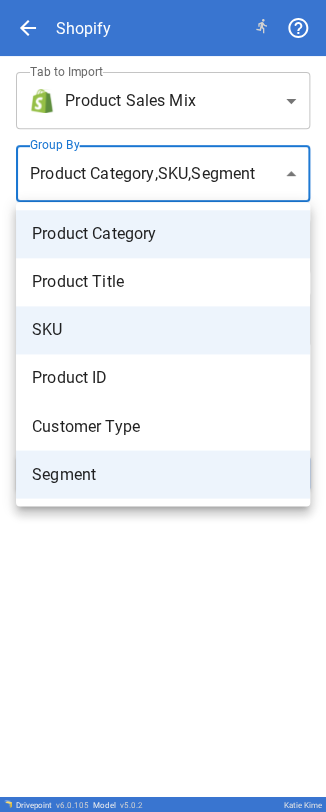 click at bounding box center [163, 406] 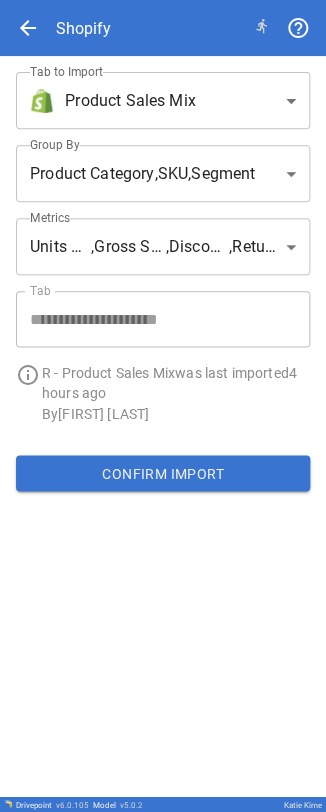 click on "**********" at bounding box center [163, 426] 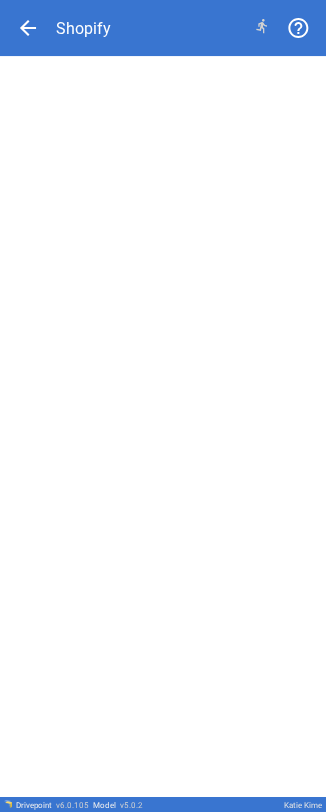 click on "arrow_back Shopify" at bounding box center [163, 28] 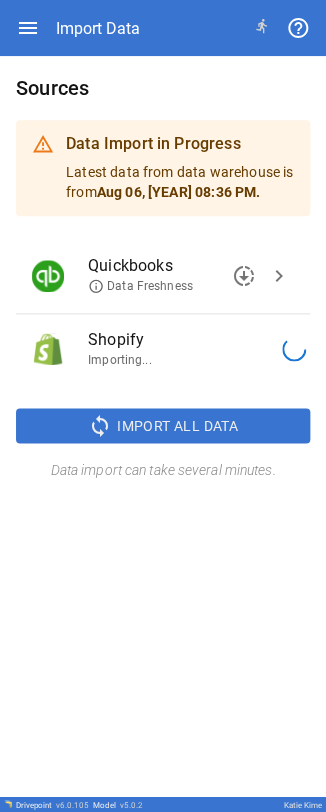 click on "Sources Data Import in Progress Latest data from data warehouse is from  Aug 06, 2025 08:36 PM . Quickbooks Data Freshness downloading chevron_right Shopify Importing... sync Import All Data Data import can take several minutes." at bounding box center [163, 276] 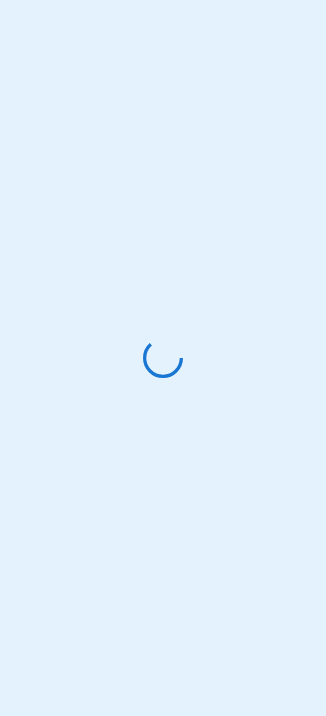 scroll, scrollTop: 0, scrollLeft: 0, axis: both 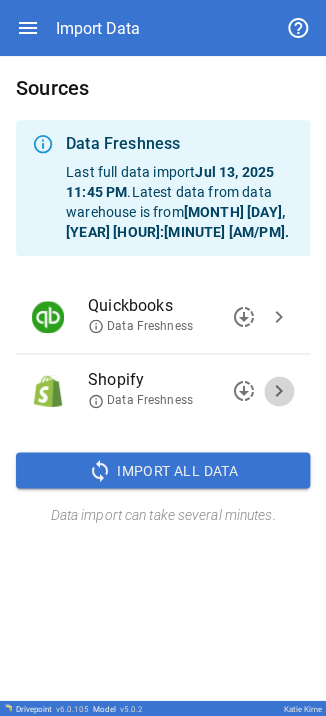 click on "chevron_right" at bounding box center (279, 391) 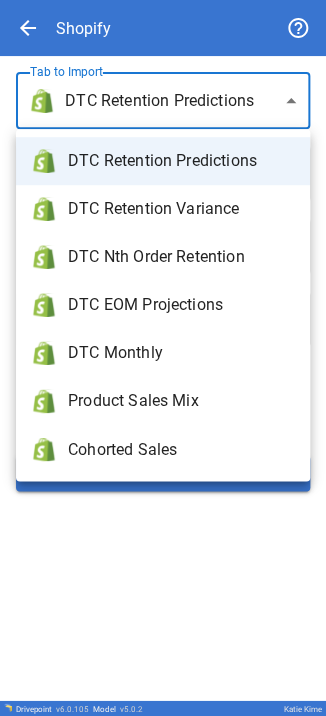 click on "**********" at bounding box center (163, 358) 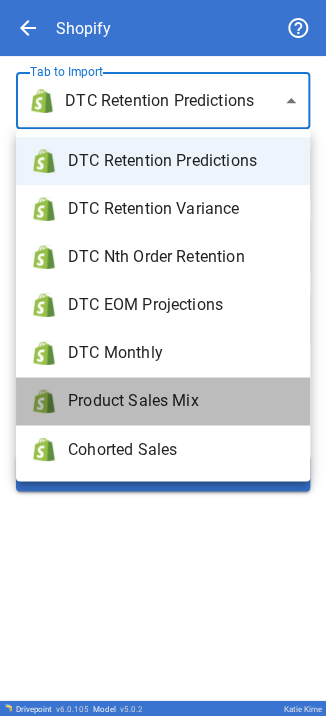 click on "Product Sales Mix" at bounding box center [181, 401] 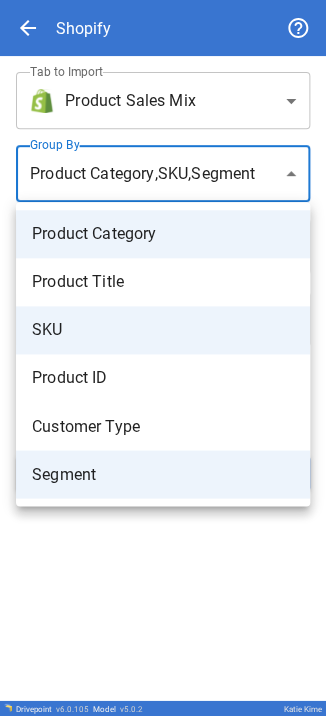 click on "**********" at bounding box center (163, 358) 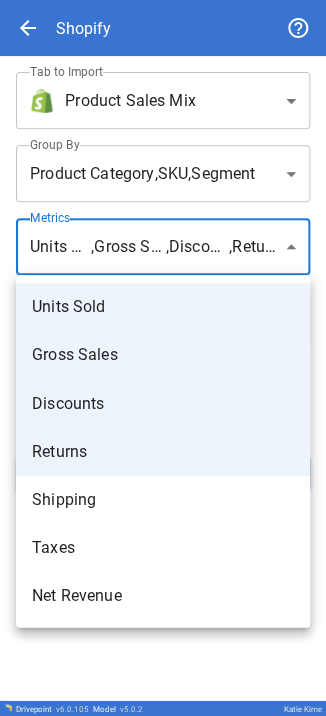 click on "**********" at bounding box center (163, 358) 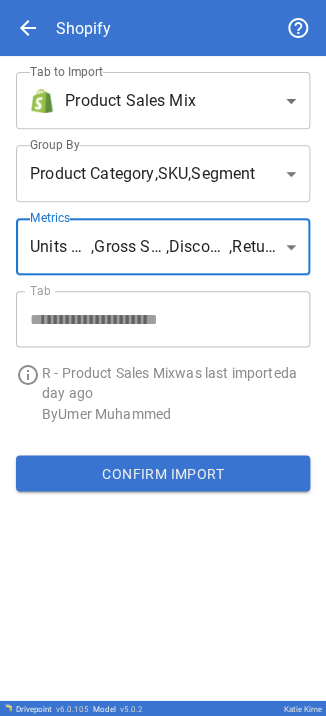 click on "Confirm Import" at bounding box center (163, 473) 